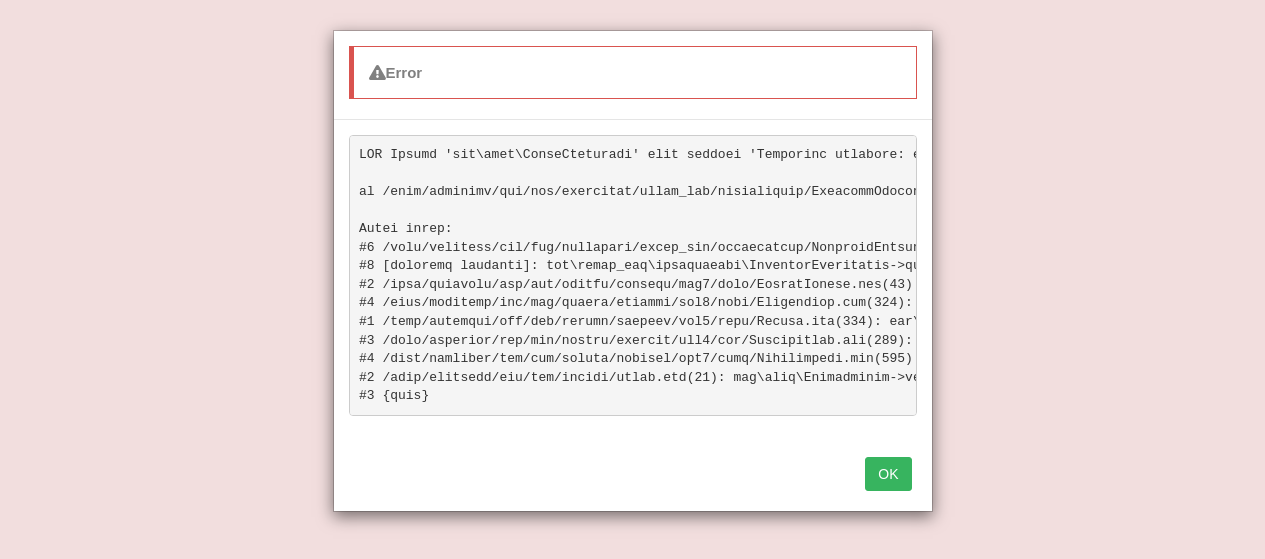 scroll, scrollTop: 0, scrollLeft: 0, axis: both 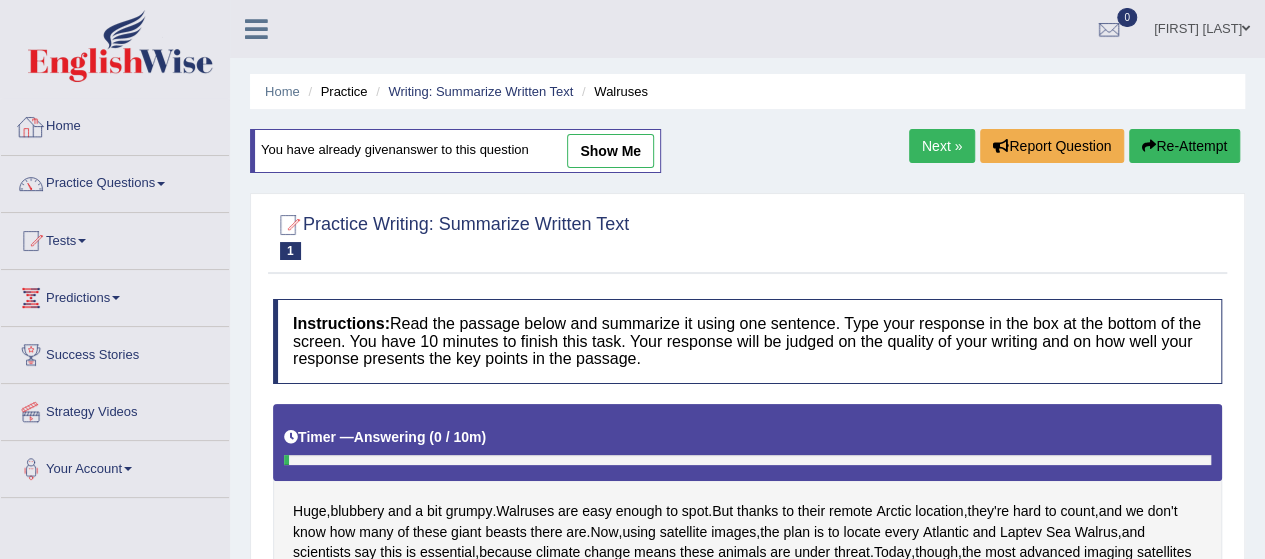 click on "Home" at bounding box center (115, 124) 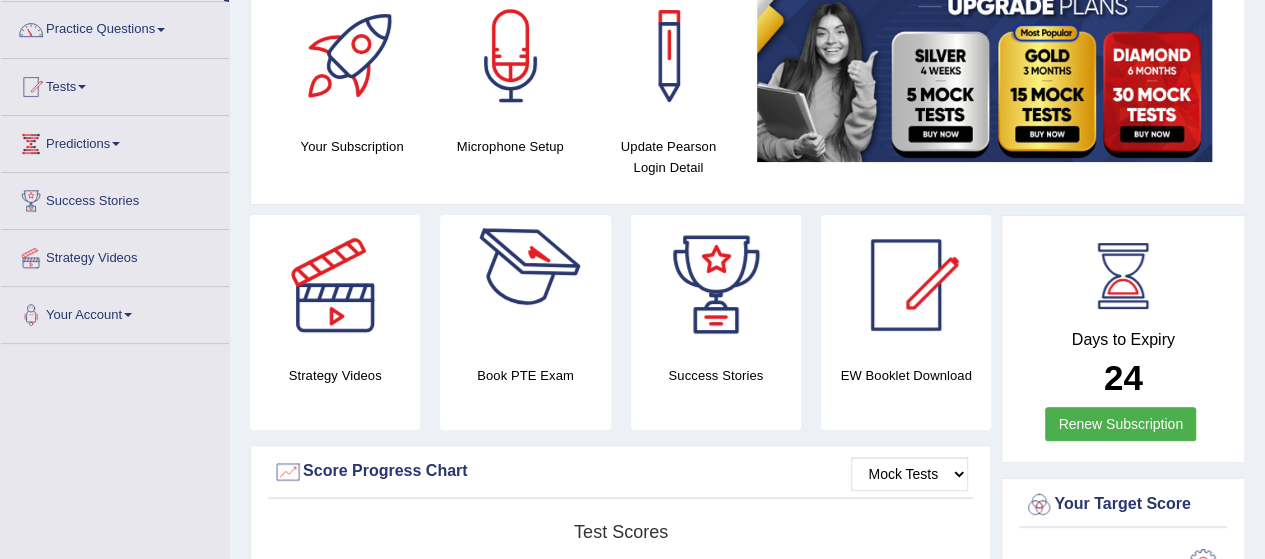 scroll, scrollTop: 165, scrollLeft: 0, axis: vertical 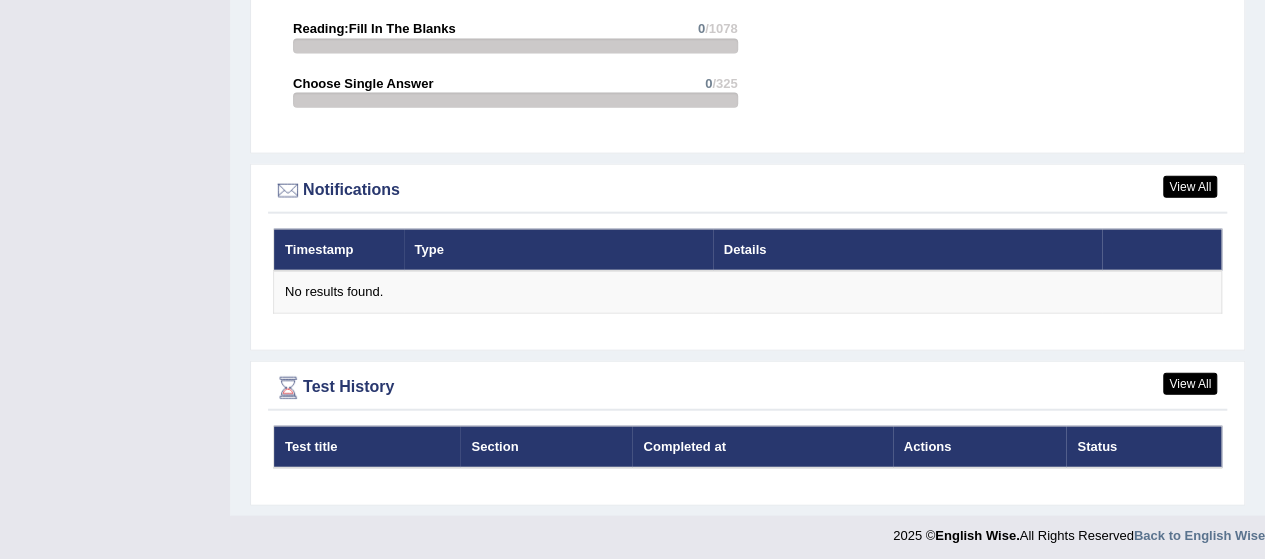 click on "Type" at bounding box center [558, 250] 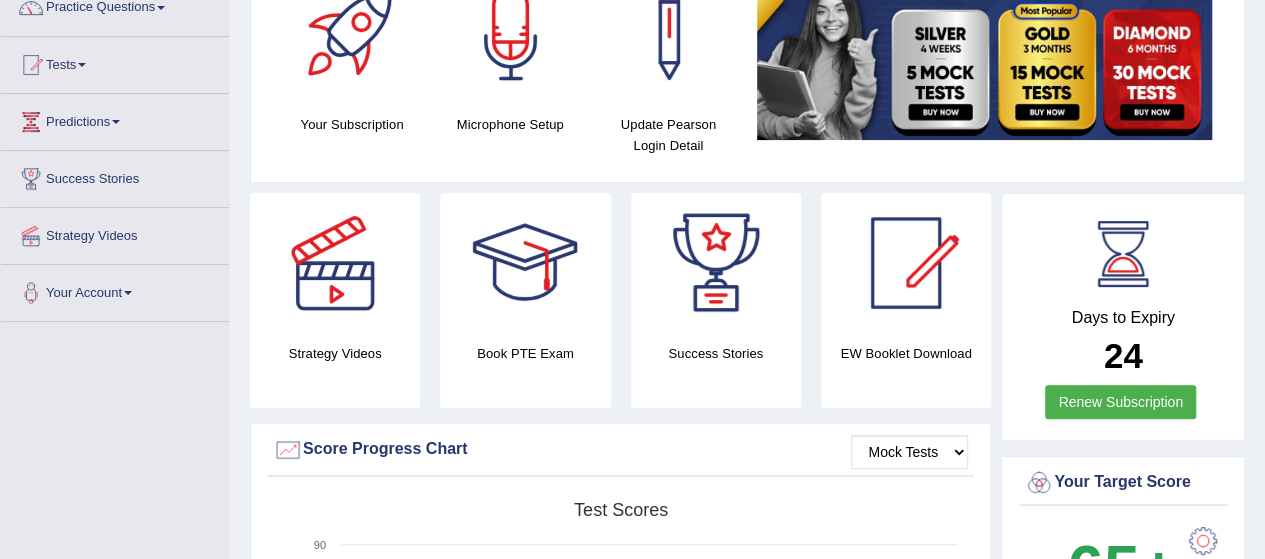 scroll, scrollTop: 0, scrollLeft: 0, axis: both 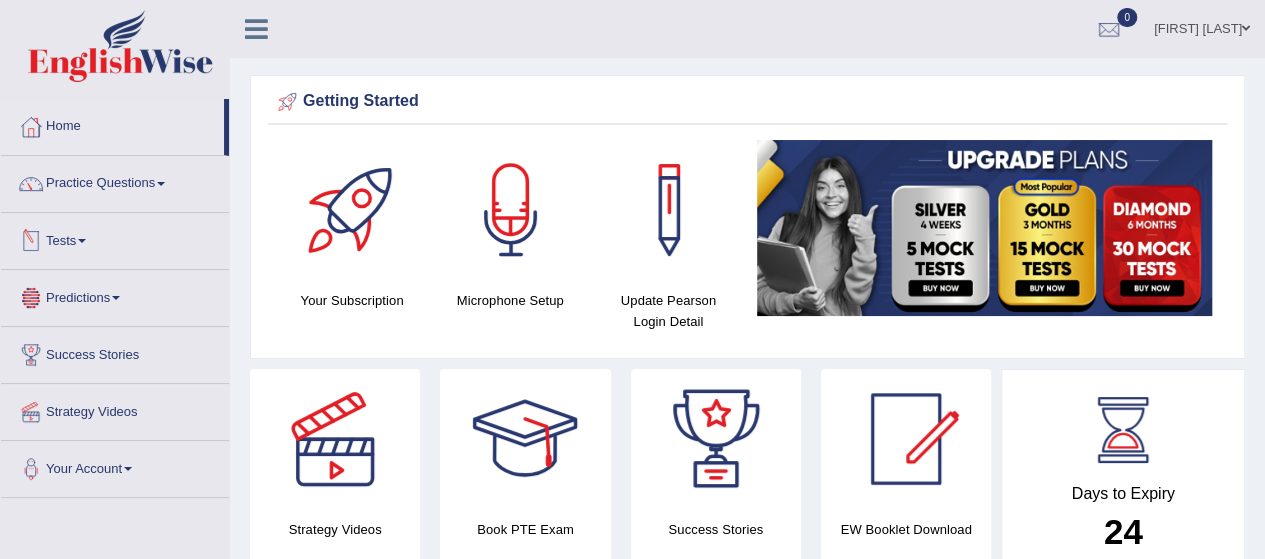 click on "Predictions" at bounding box center [115, 295] 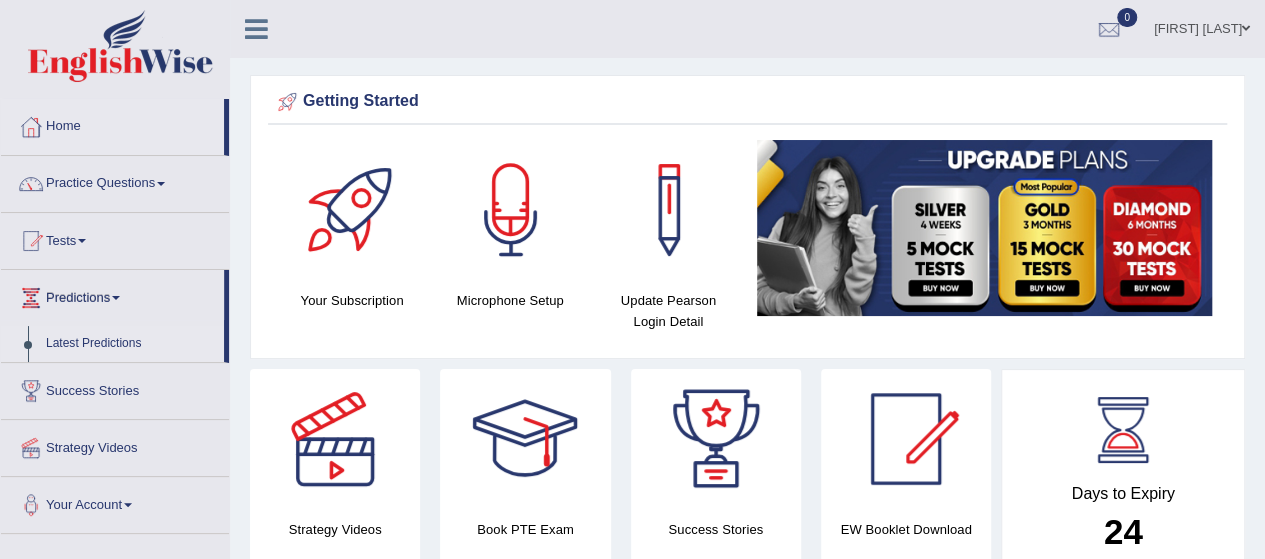 click on "Latest Predictions" at bounding box center [130, 344] 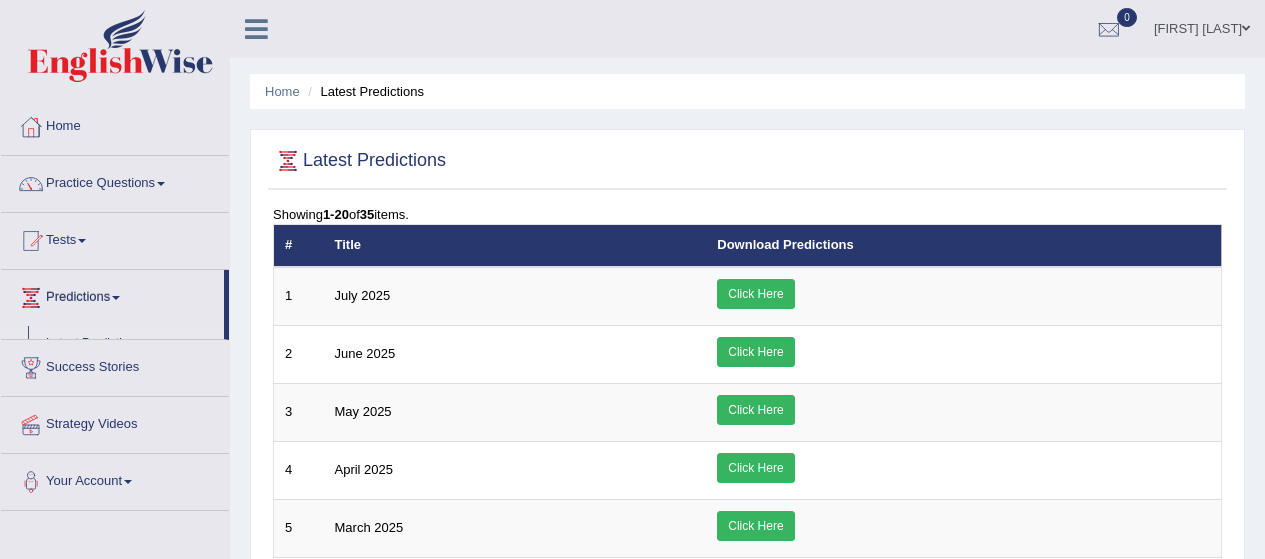 scroll, scrollTop: 0, scrollLeft: 0, axis: both 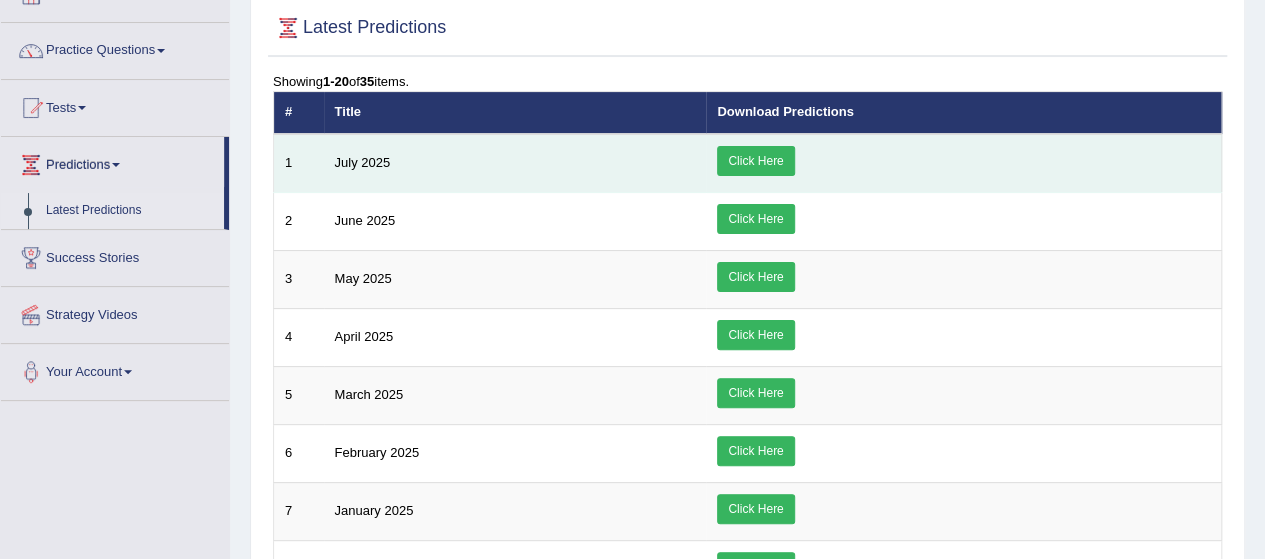 click on "Click Here" at bounding box center (755, 161) 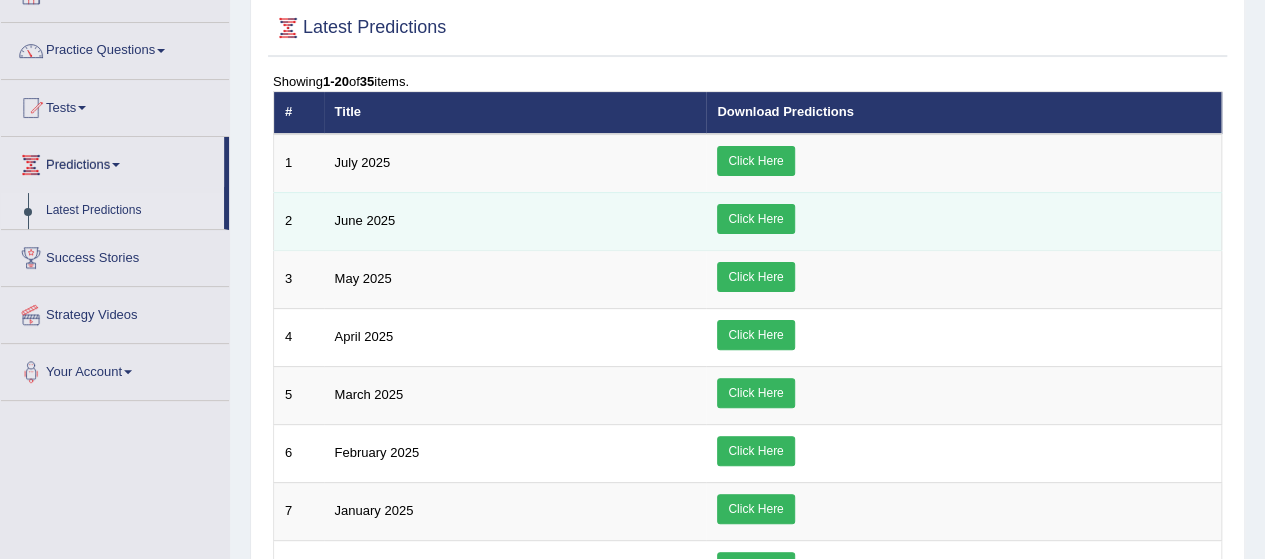 scroll, scrollTop: 0, scrollLeft: 0, axis: both 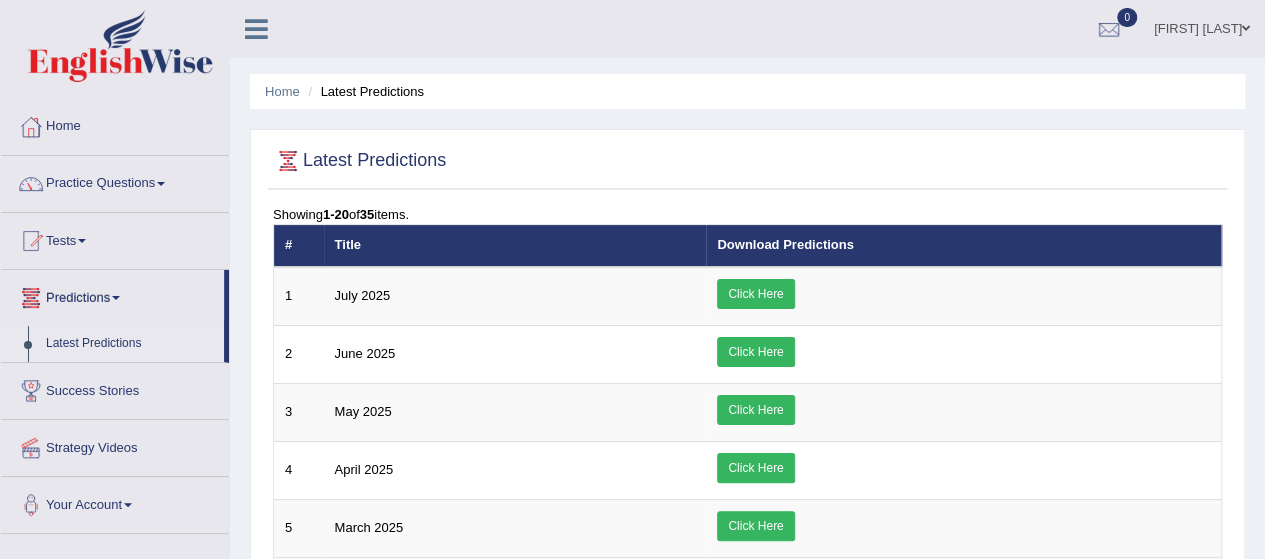 click on "Predictions" at bounding box center [112, 295] 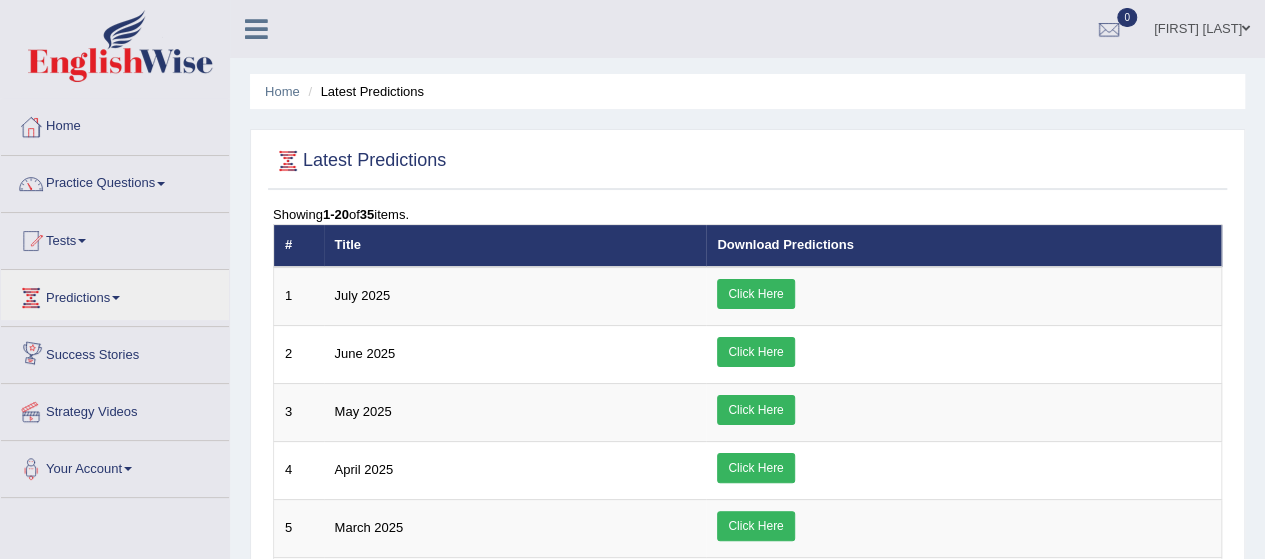 click on "Success Stories" at bounding box center [115, 352] 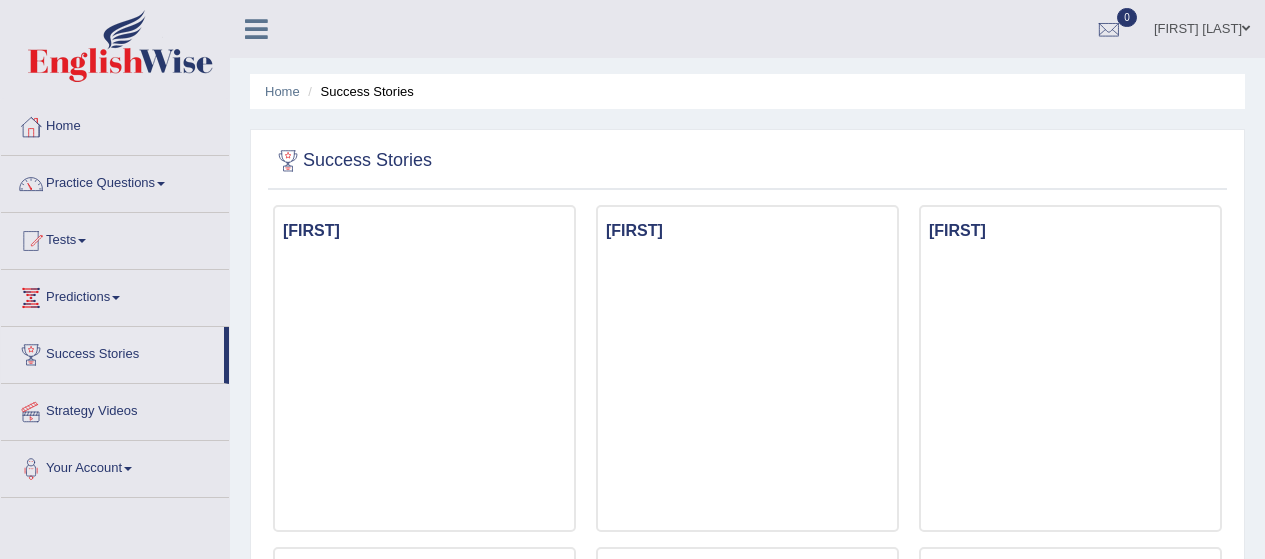 scroll, scrollTop: 0, scrollLeft: 0, axis: both 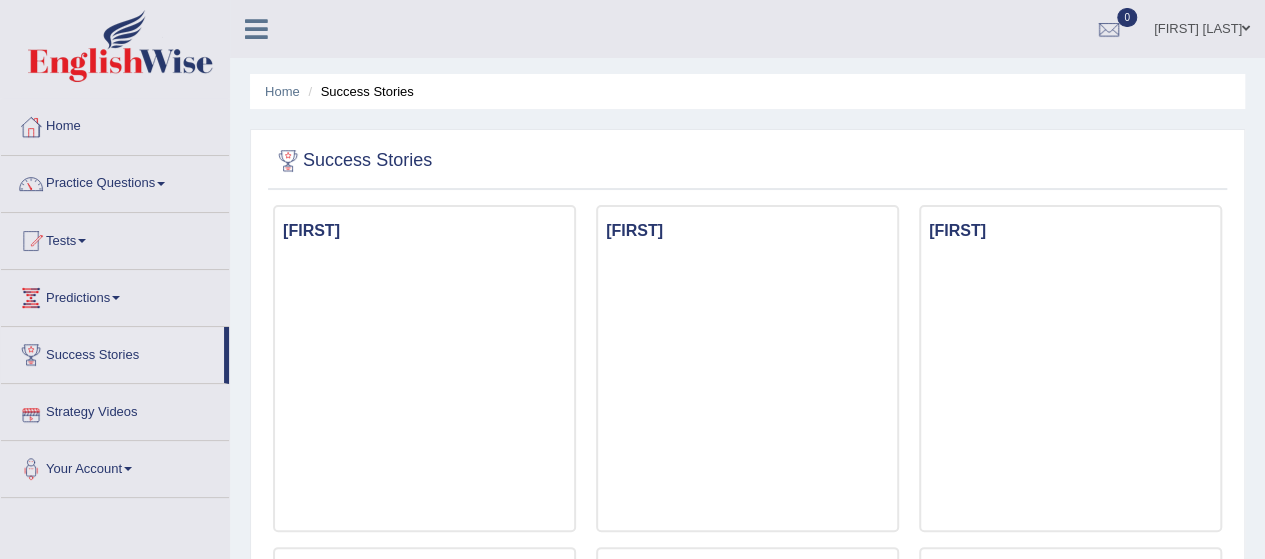 click on "Strategy Videos" at bounding box center [115, 409] 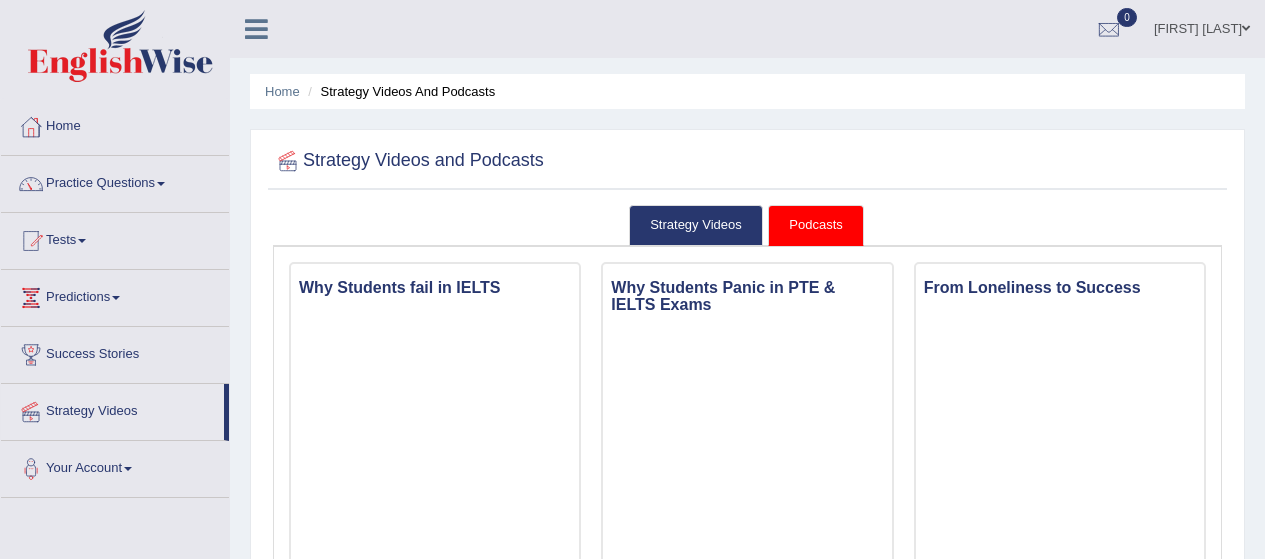 scroll, scrollTop: 186, scrollLeft: 0, axis: vertical 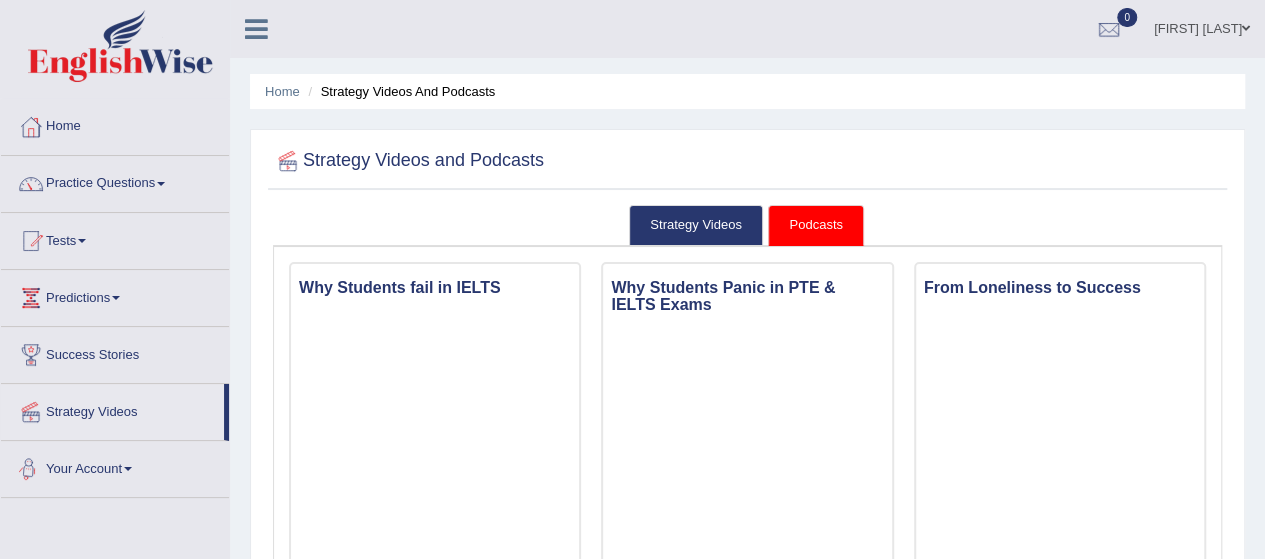 click on "Your Account" at bounding box center [115, 466] 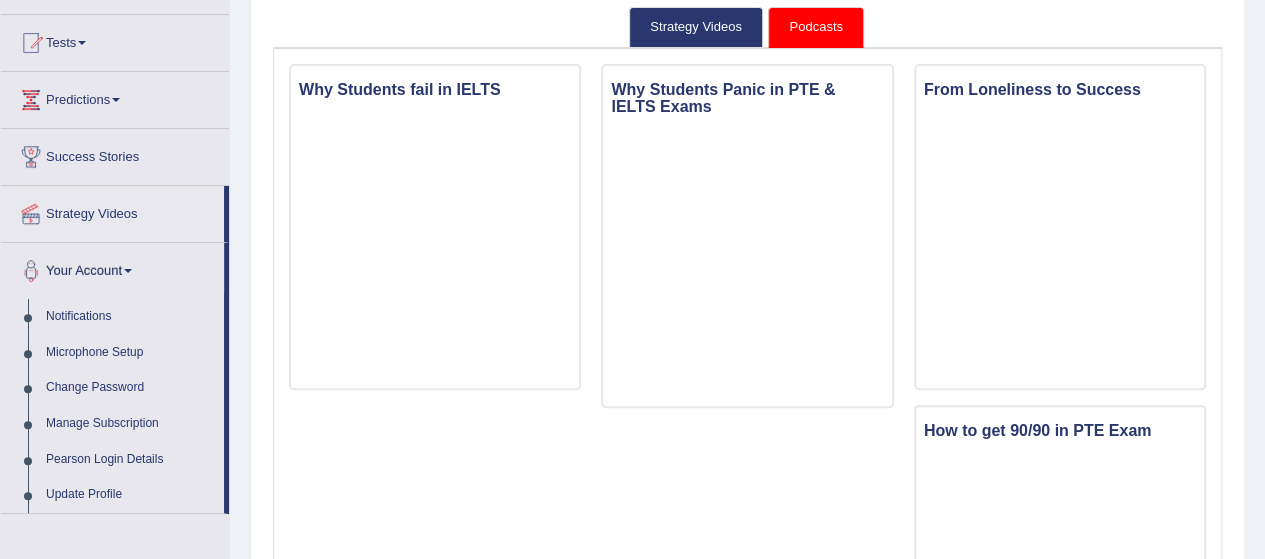 scroll, scrollTop: 186, scrollLeft: 0, axis: vertical 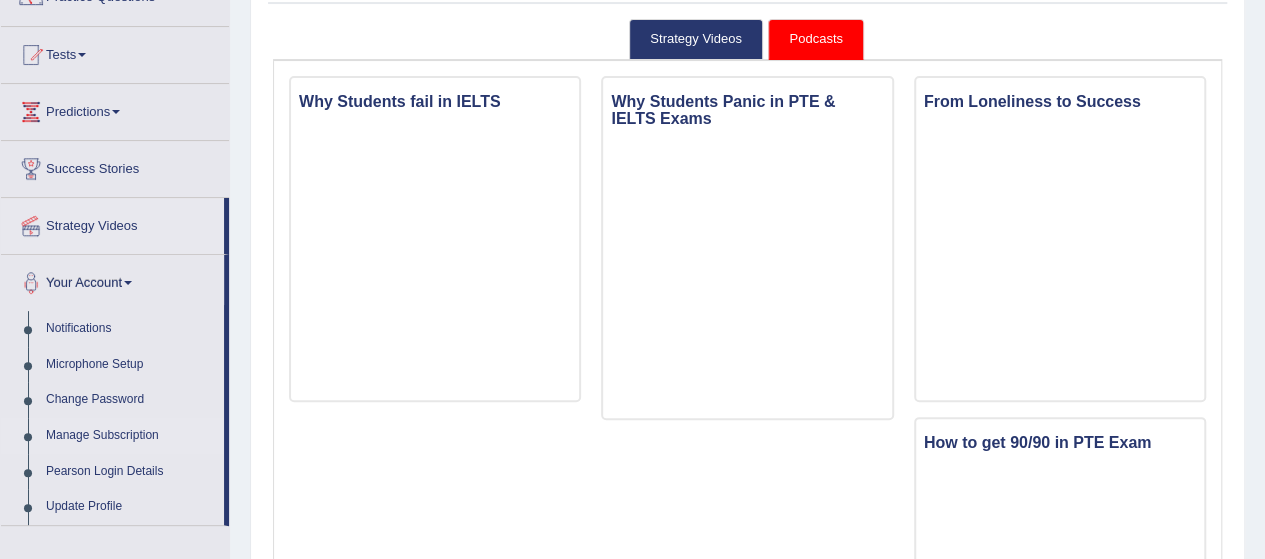 click on "Manage Subscription" at bounding box center [130, 436] 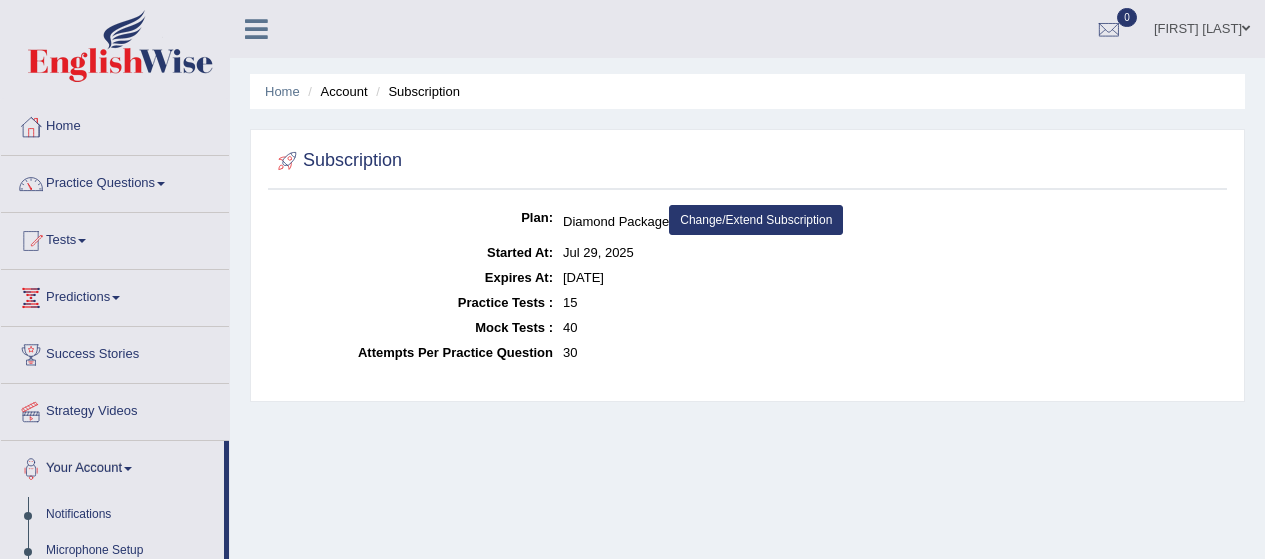scroll, scrollTop: 0, scrollLeft: 0, axis: both 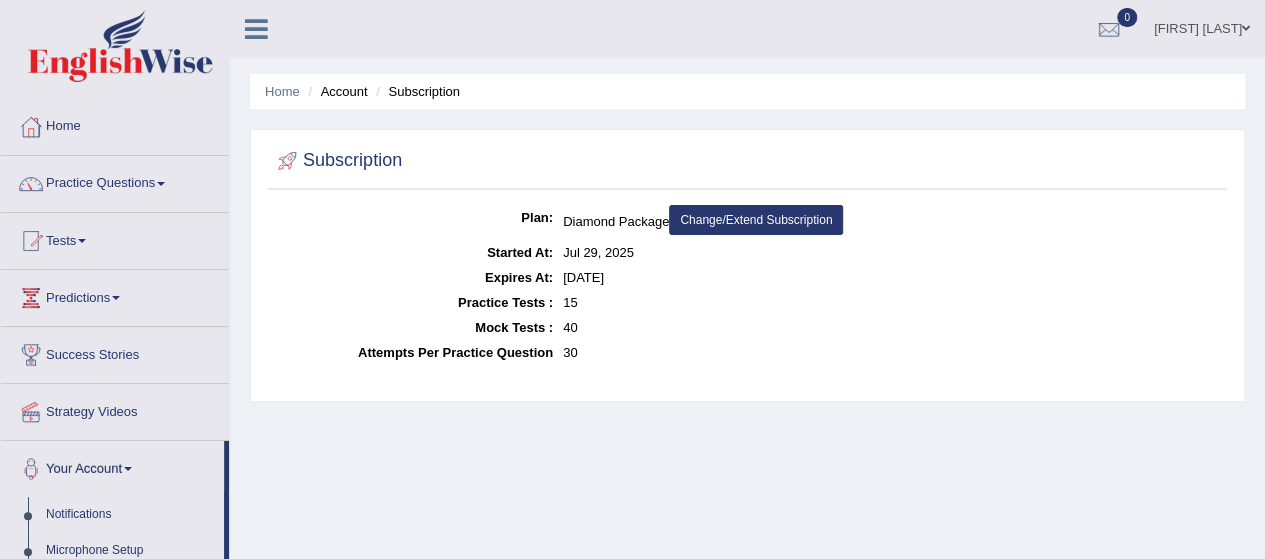 click on "Change/Extend Subscription" at bounding box center (756, 220) 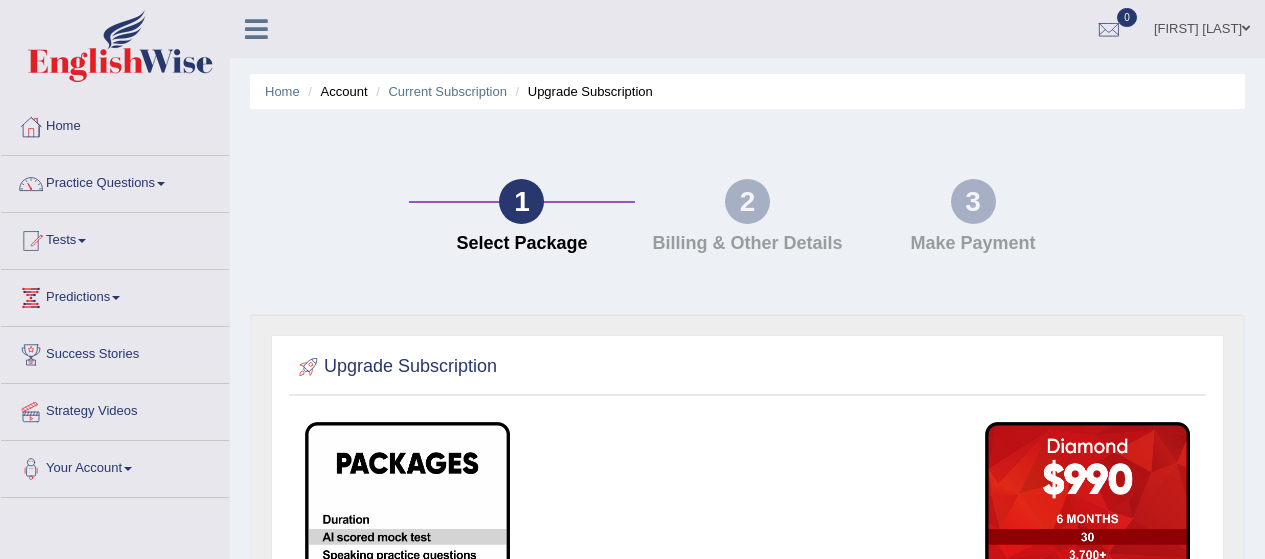 scroll, scrollTop: 0, scrollLeft: 0, axis: both 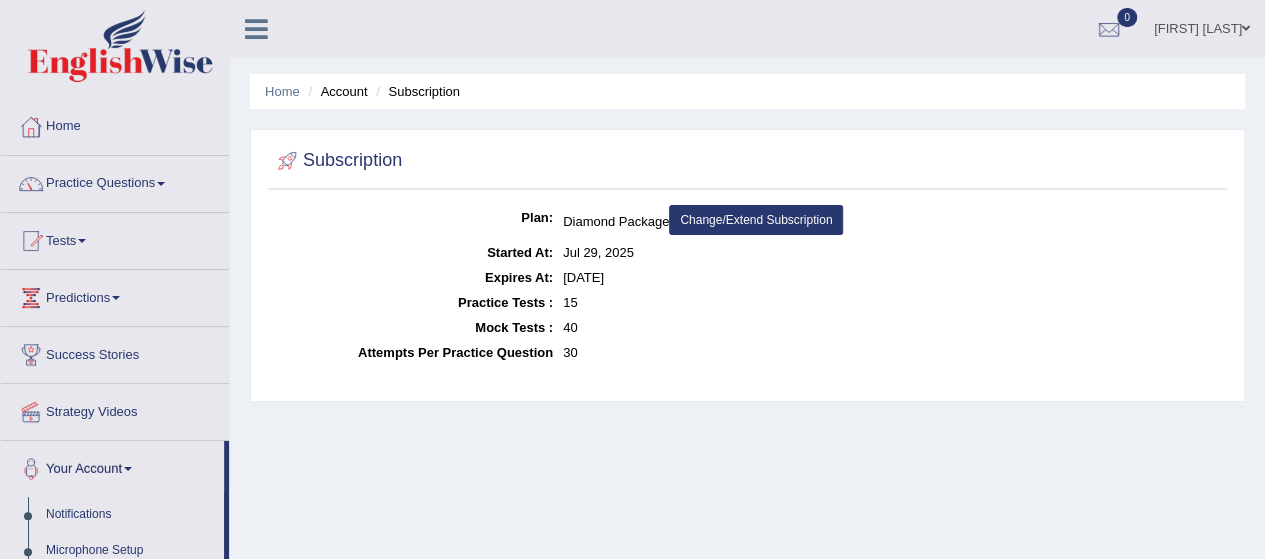click on "Change/Extend Subscription" at bounding box center [756, 220] 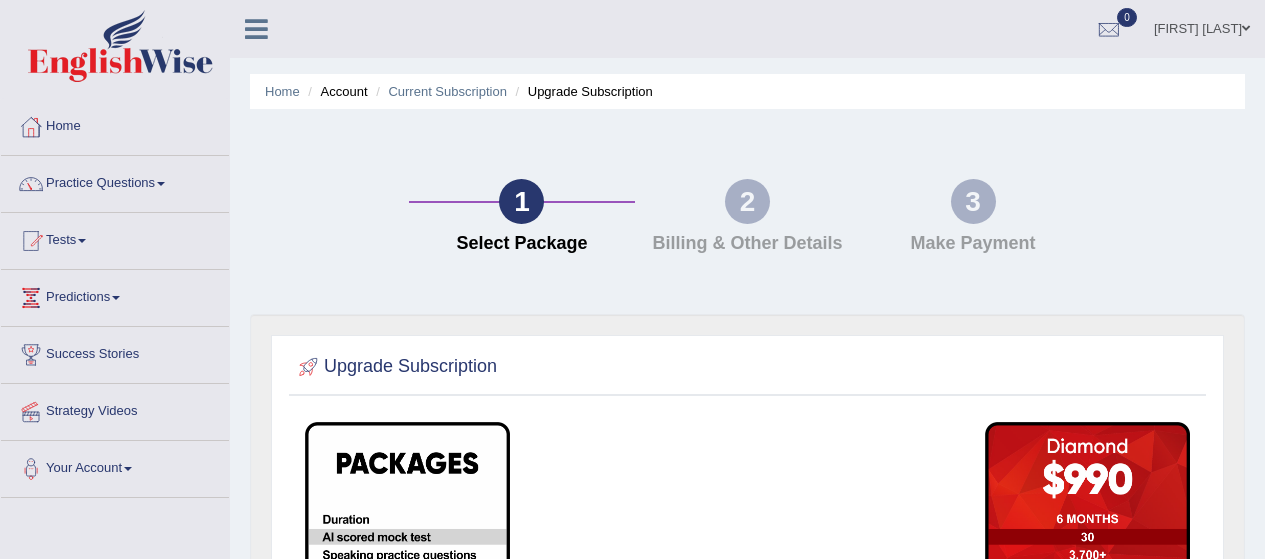 scroll, scrollTop: 166, scrollLeft: 0, axis: vertical 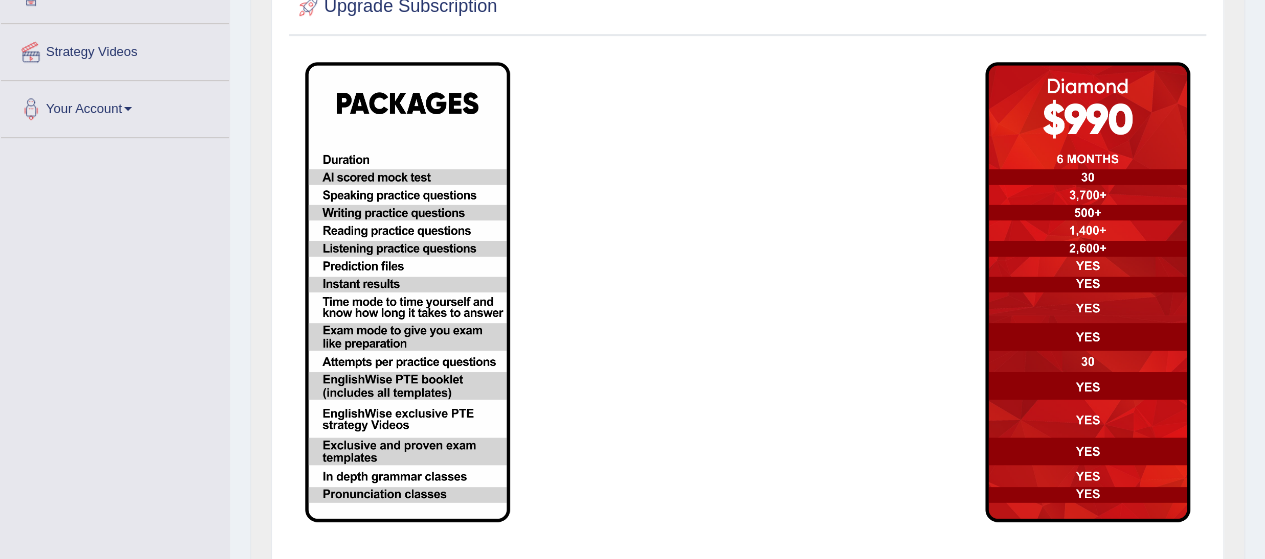 click at bounding box center (407, 292) 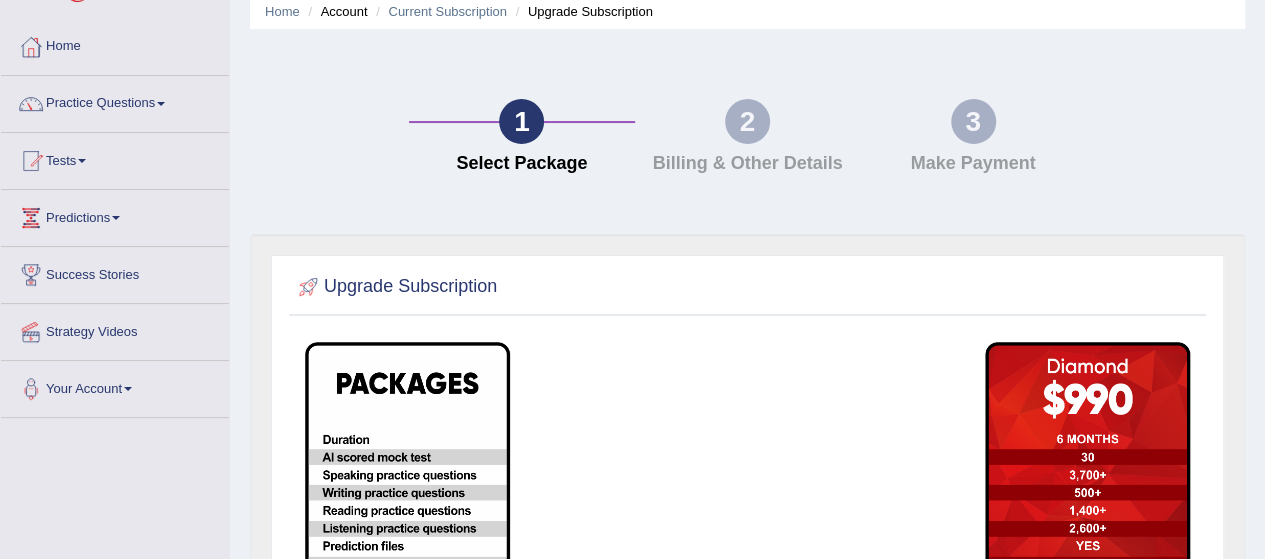 scroll, scrollTop: 0, scrollLeft: 0, axis: both 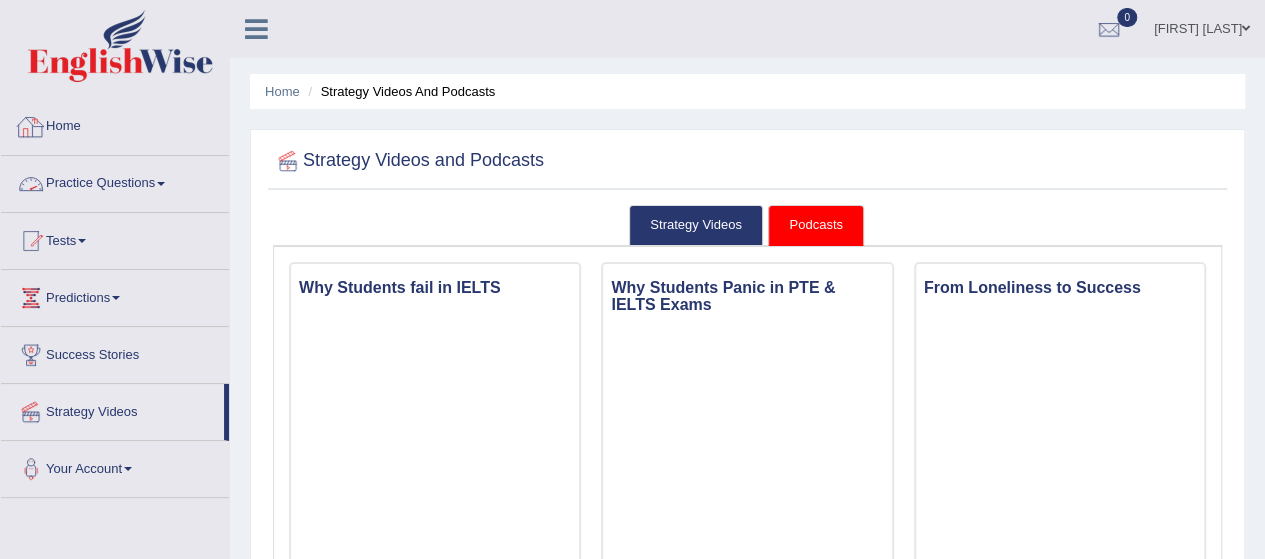 click on "Home" at bounding box center [115, 124] 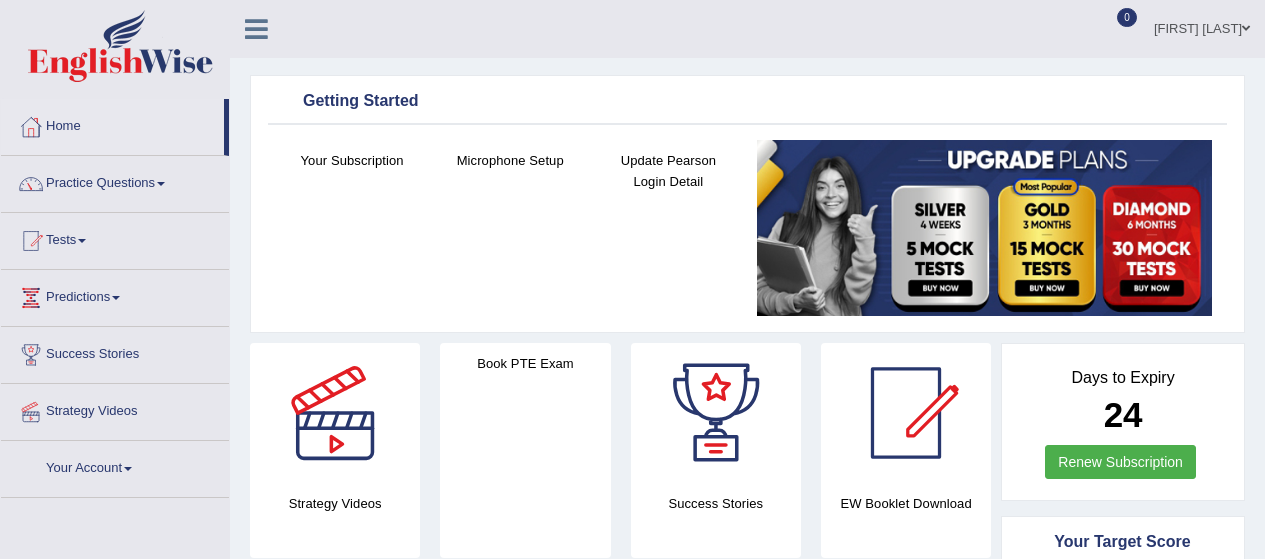 scroll, scrollTop: 0, scrollLeft: 0, axis: both 